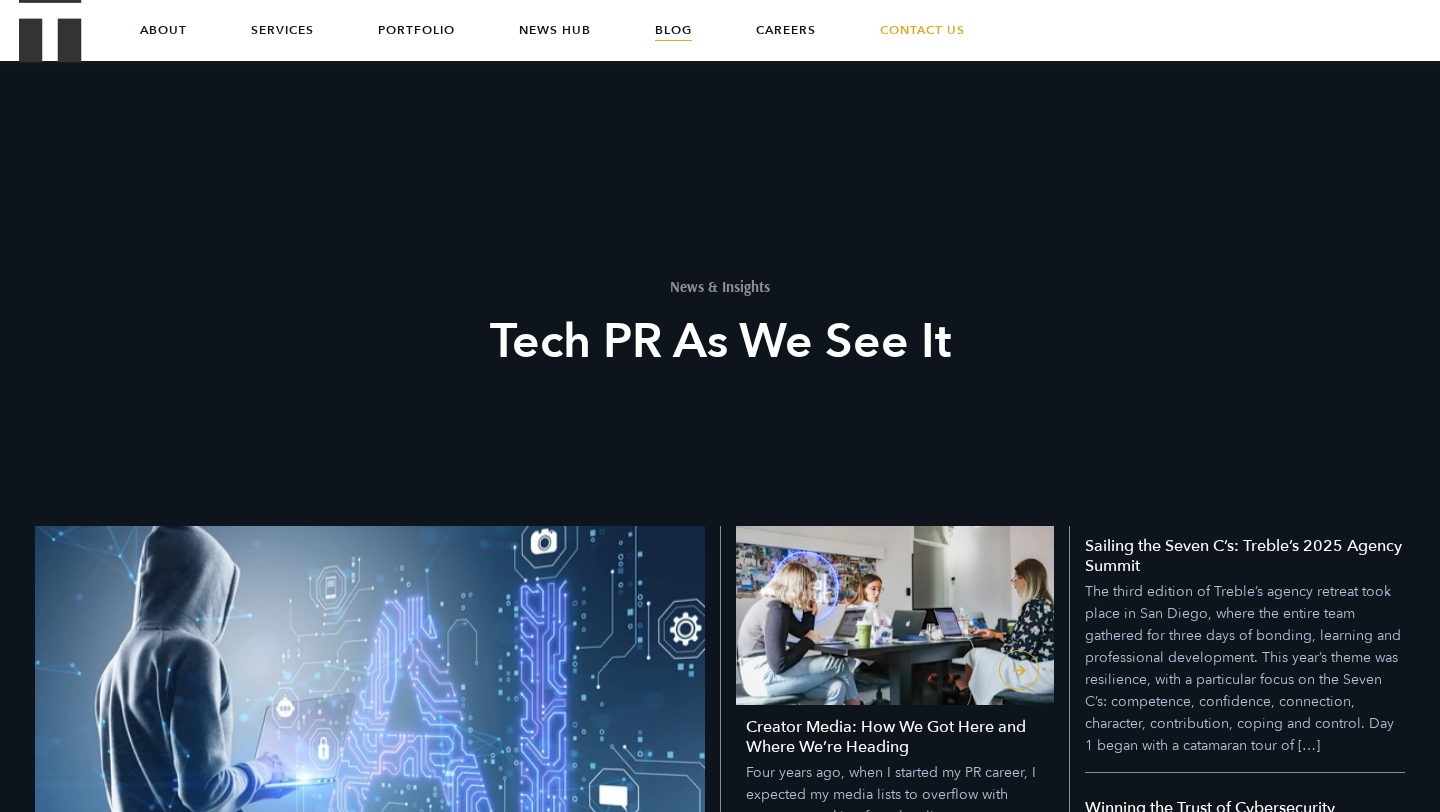 scroll, scrollTop: 1833, scrollLeft: 0, axis: vertical 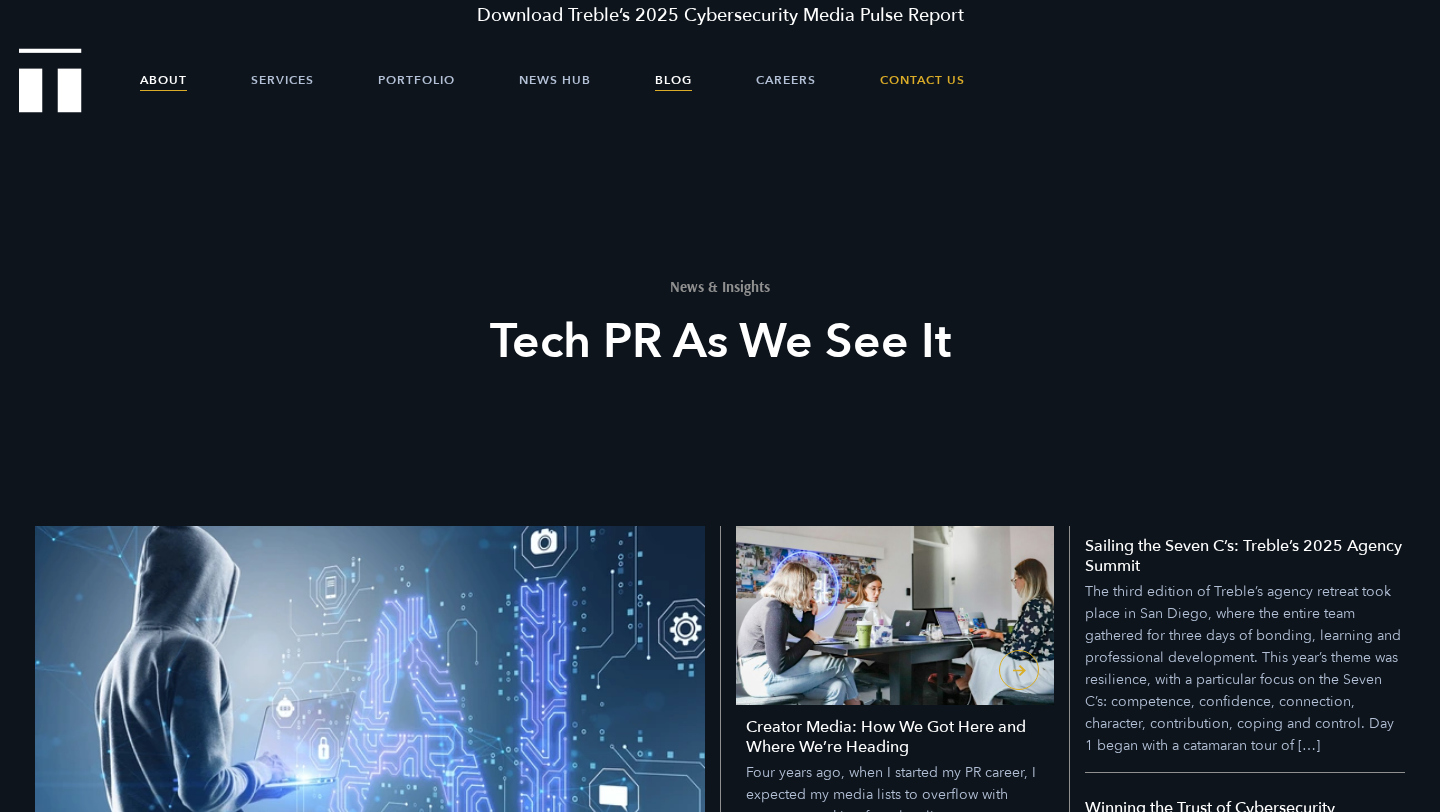 click on "About" at bounding box center (163, 80) 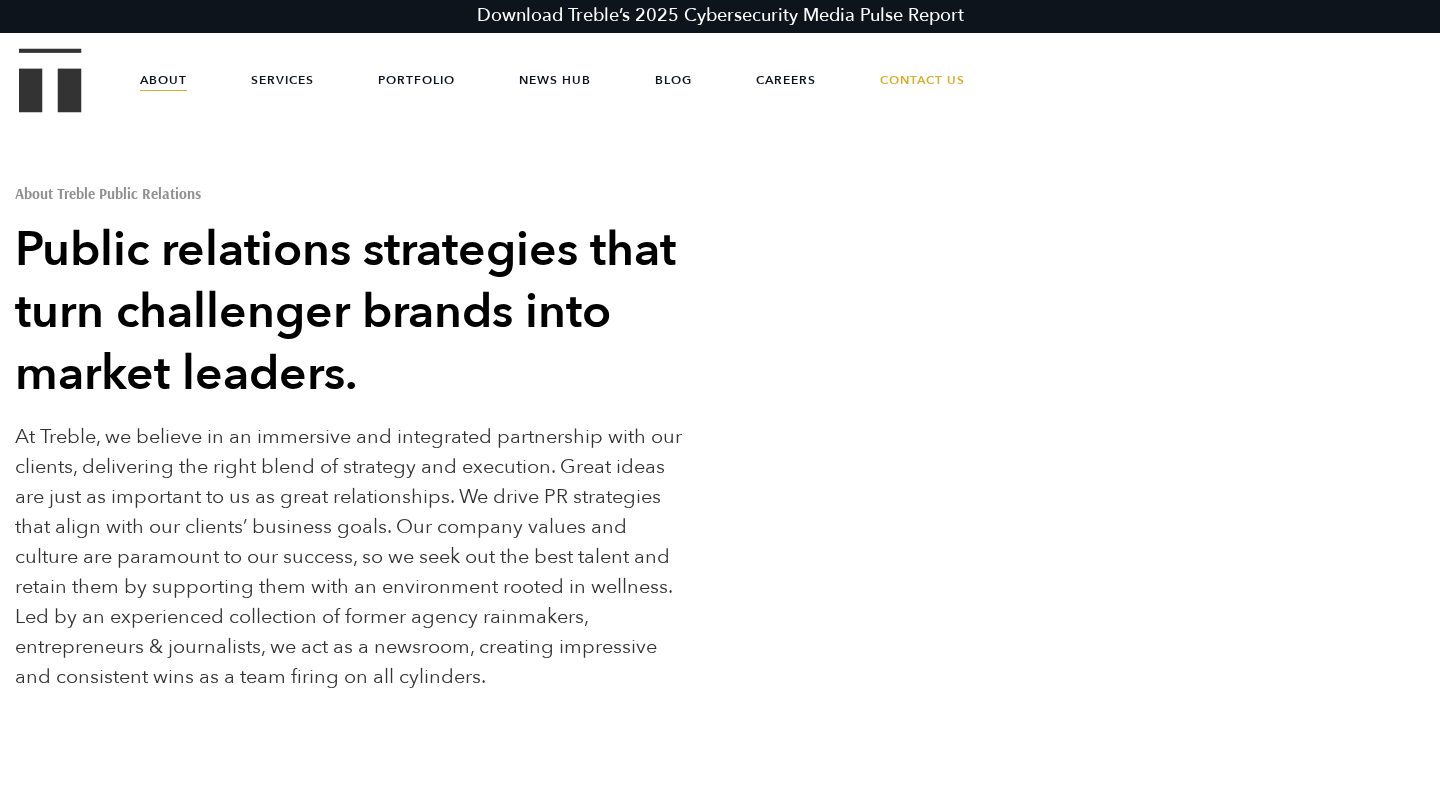 scroll, scrollTop: 0, scrollLeft: 0, axis: both 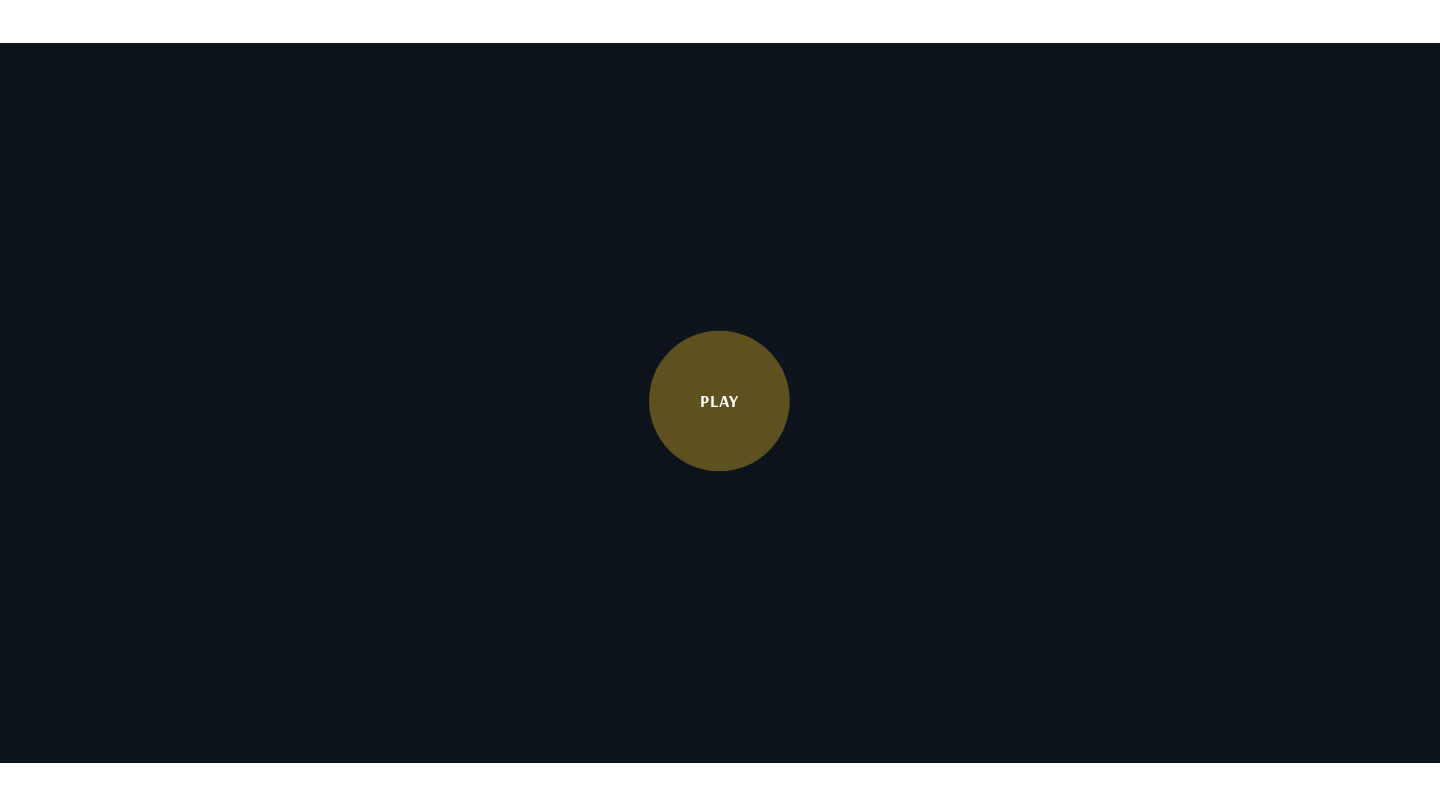 click on "Play" at bounding box center (719, 401) 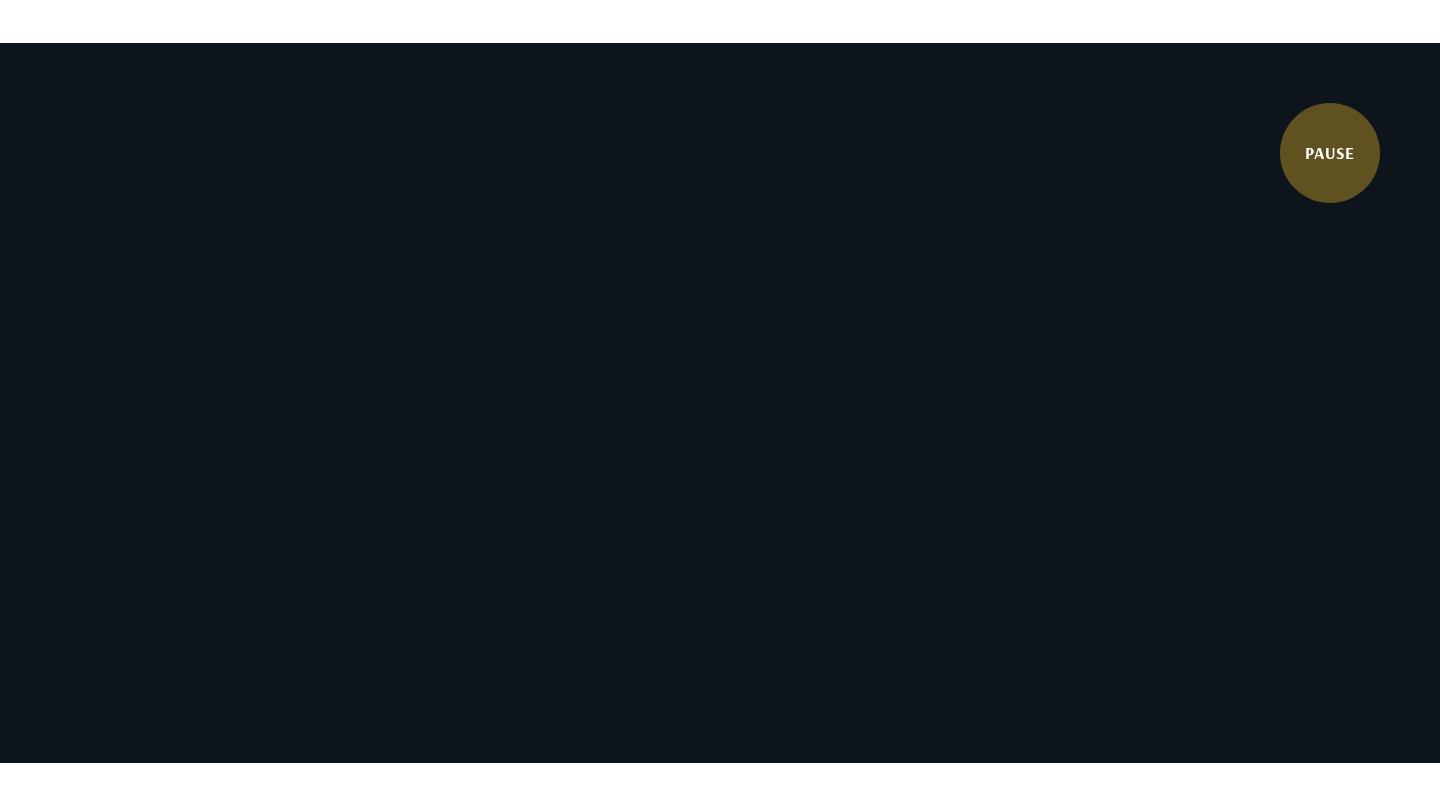 click at bounding box center [720, 403] 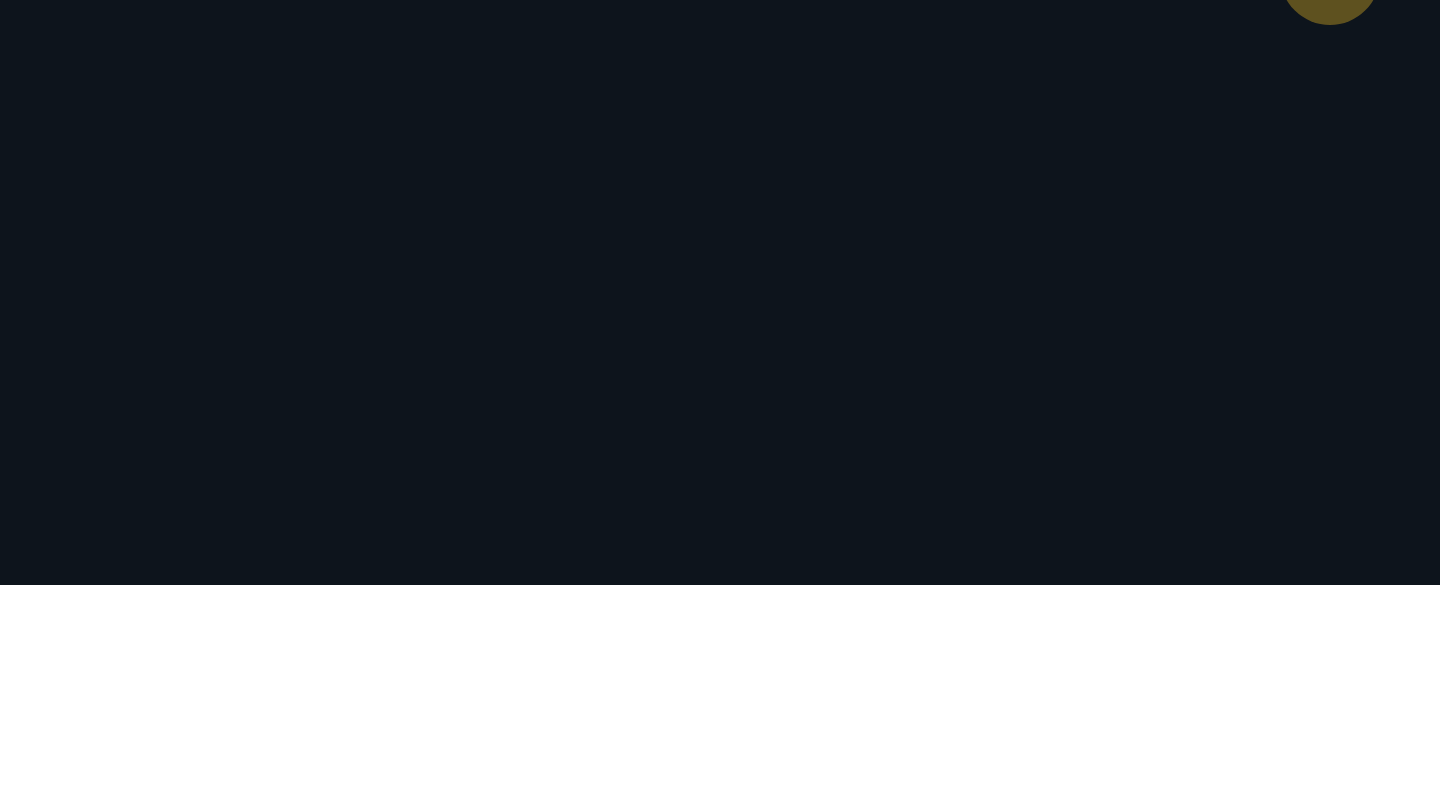 scroll, scrollTop: 3751, scrollLeft: 0, axis: vertical 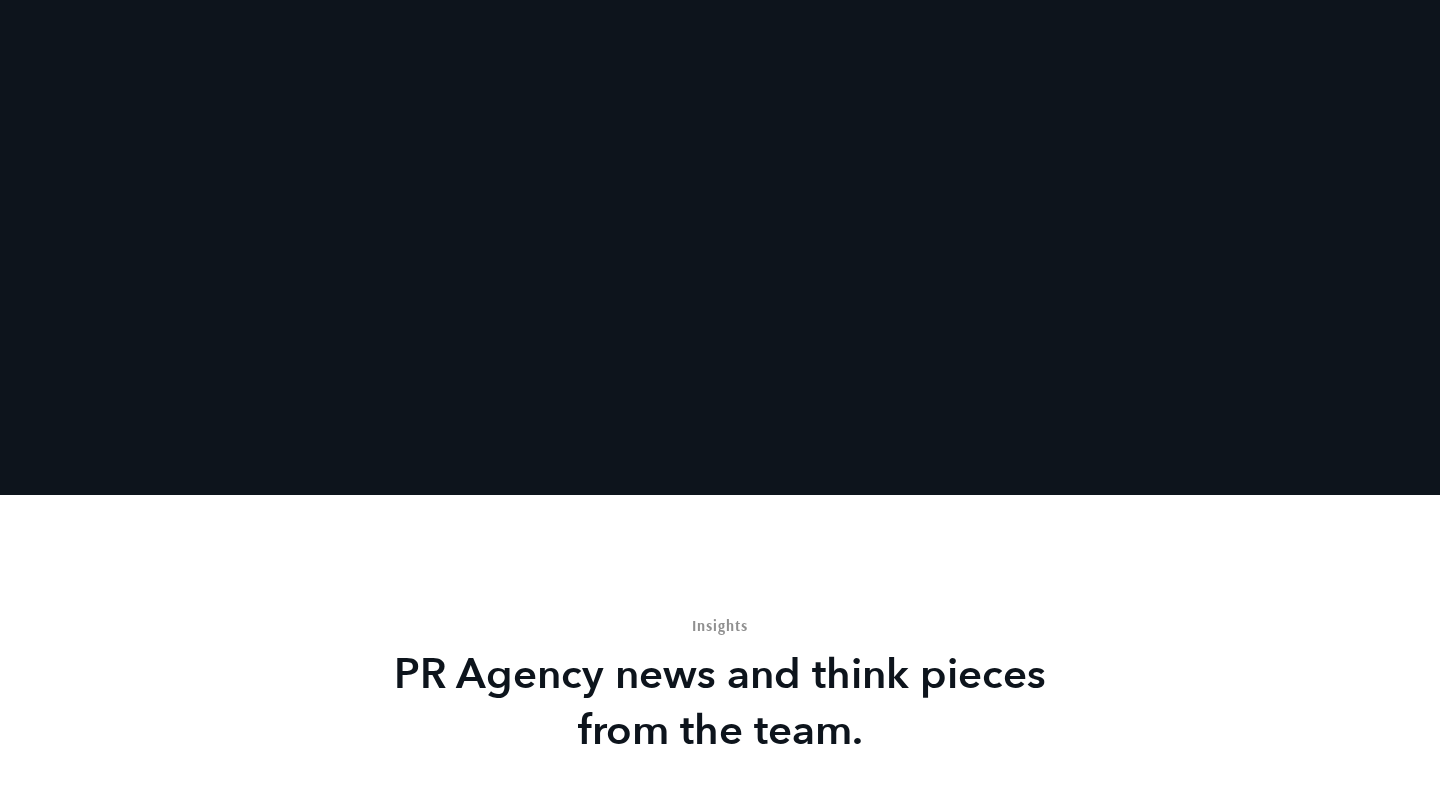 click at bounding box center [720, 135] 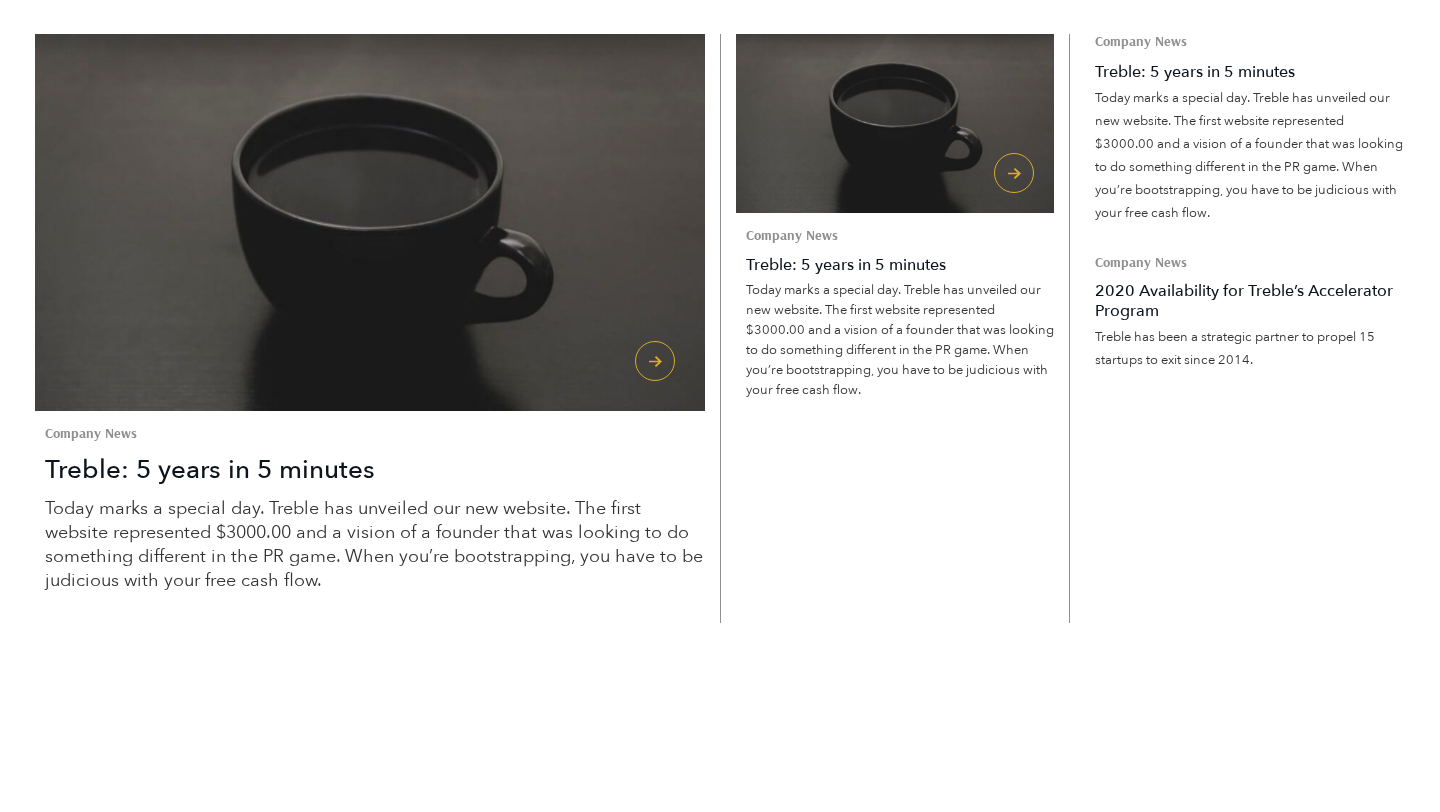 scroll, scrollTop: 4767, scrollLeft: 0, axis: vertical 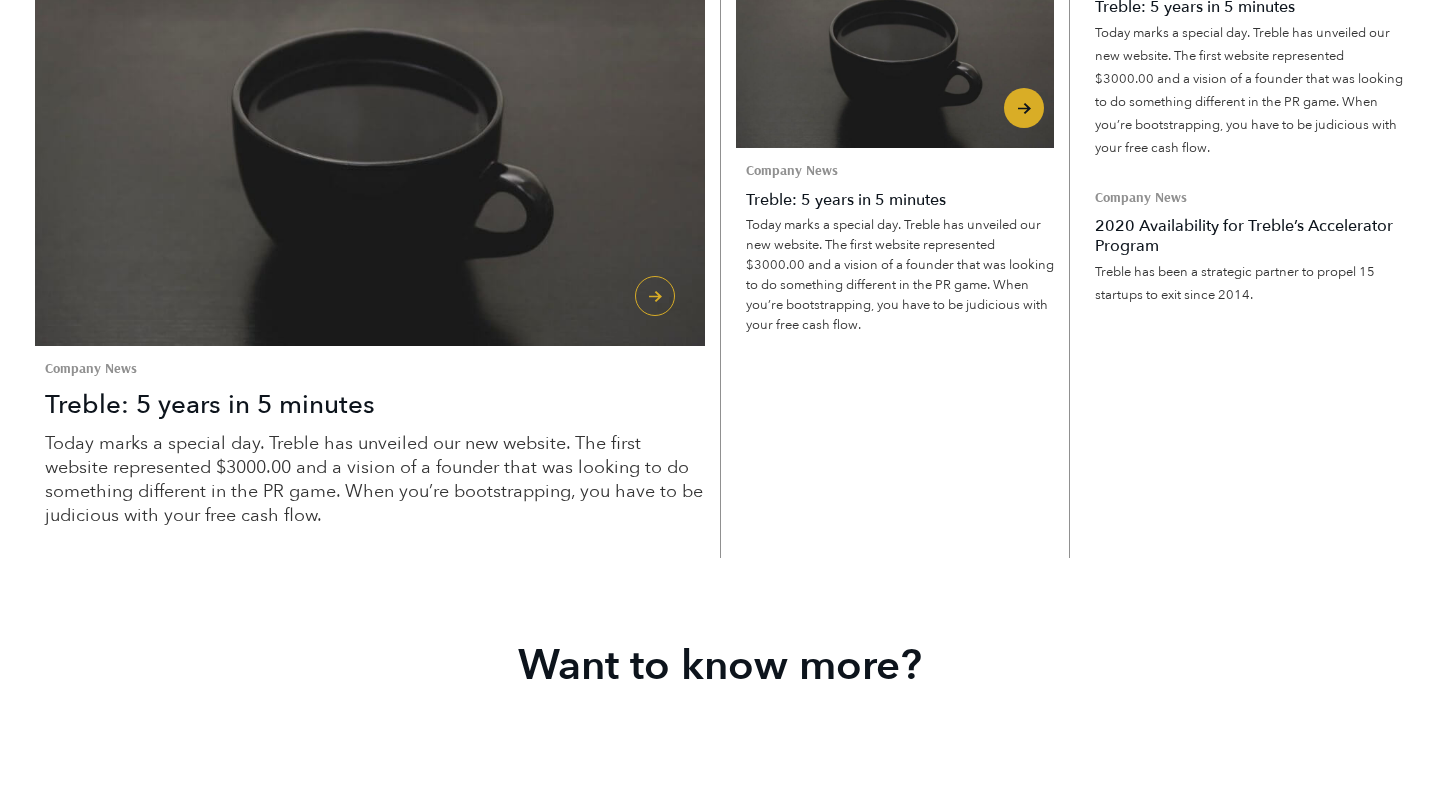 click on "Today marks a special day. Treble has unveiled our new website. The first website represented $3000.00 and a vision of a founder that was looking to do something different in the PR game. When you’re bootstrapping, you have to be judicious with your free cash flow." at bounding box center [900, 275] 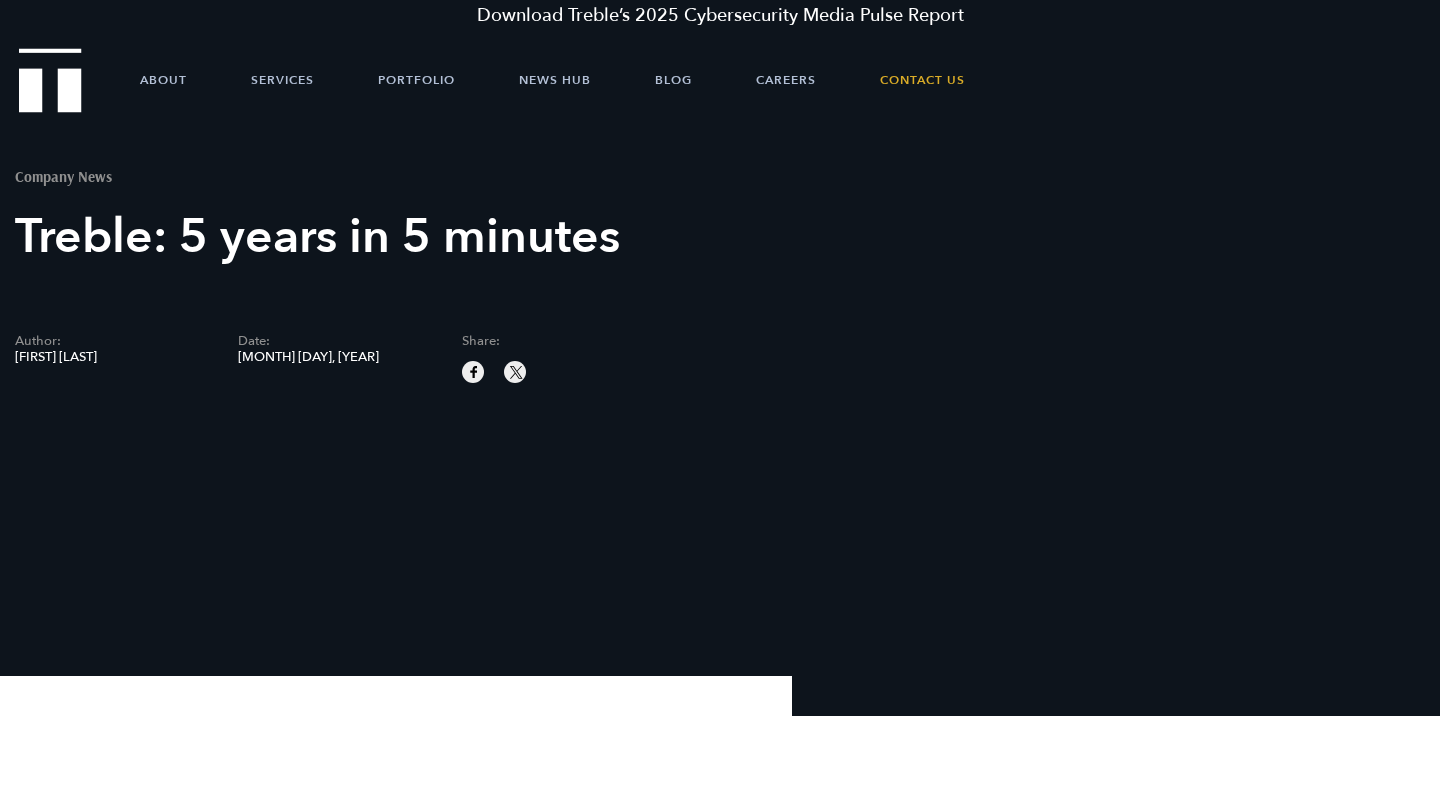 scroll, scrollTop: 0, scrollLeft: 0, axis: both 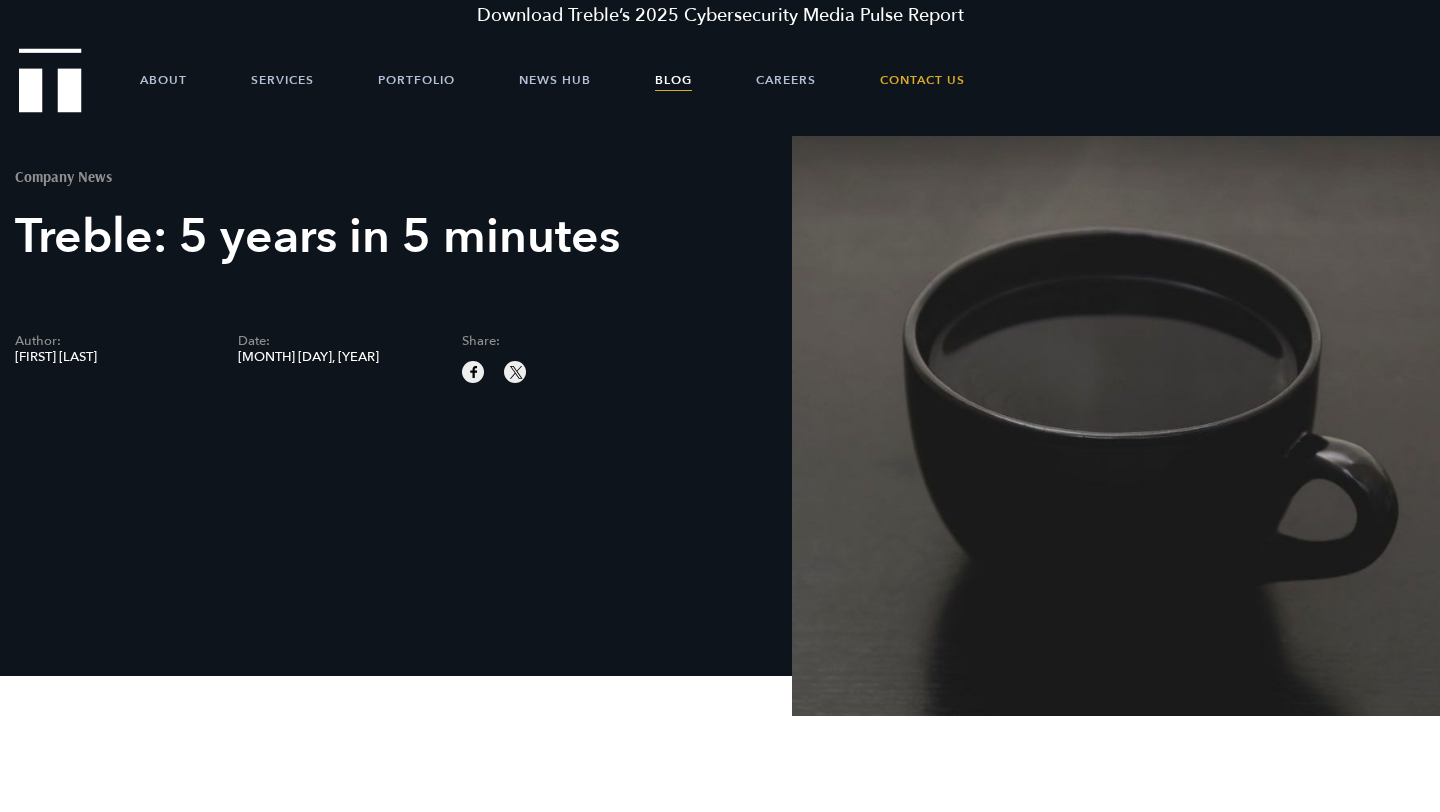 click on "Blog" at bounding box center [673, 80] 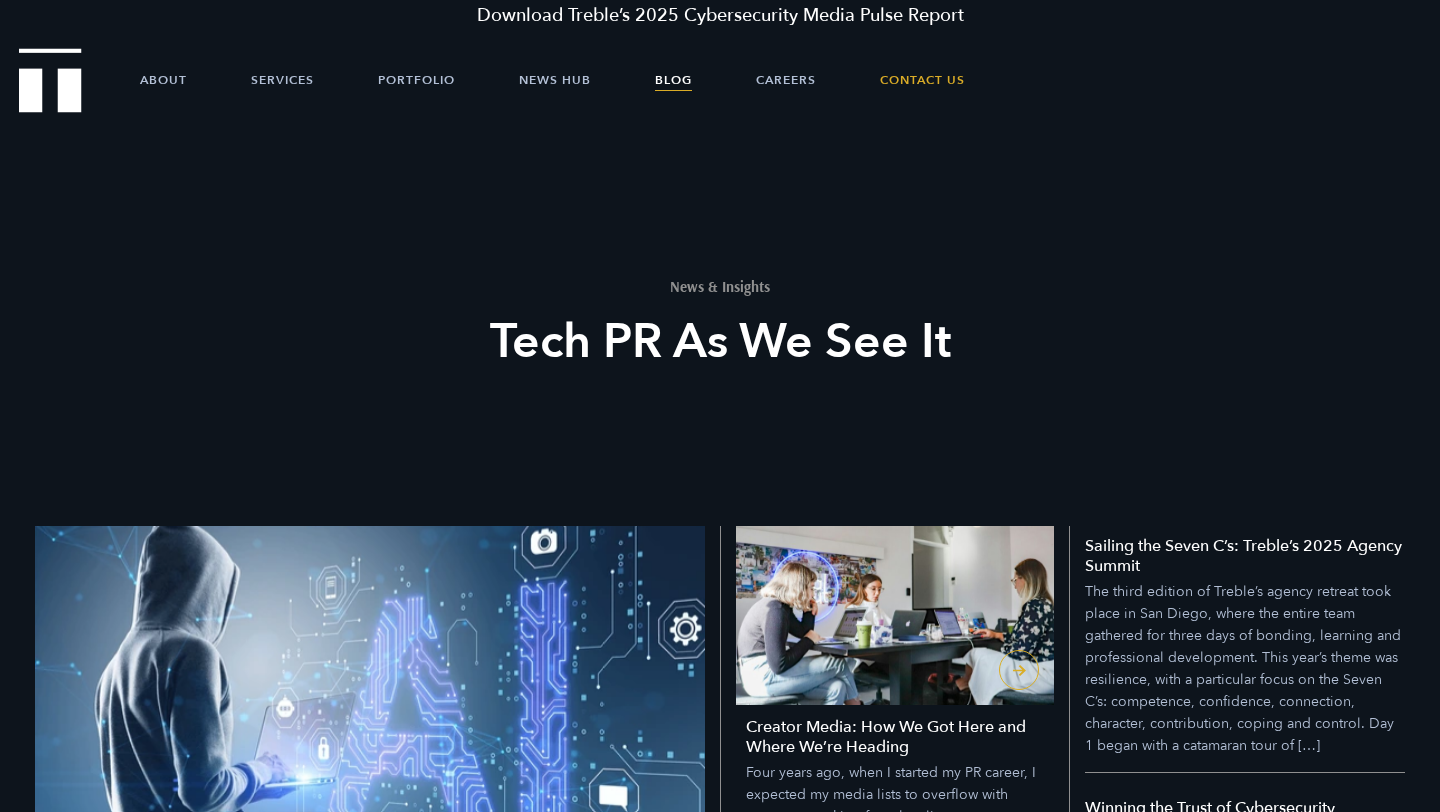 scroll, scrollTop: 0, scrollLeft: 0, axis: both 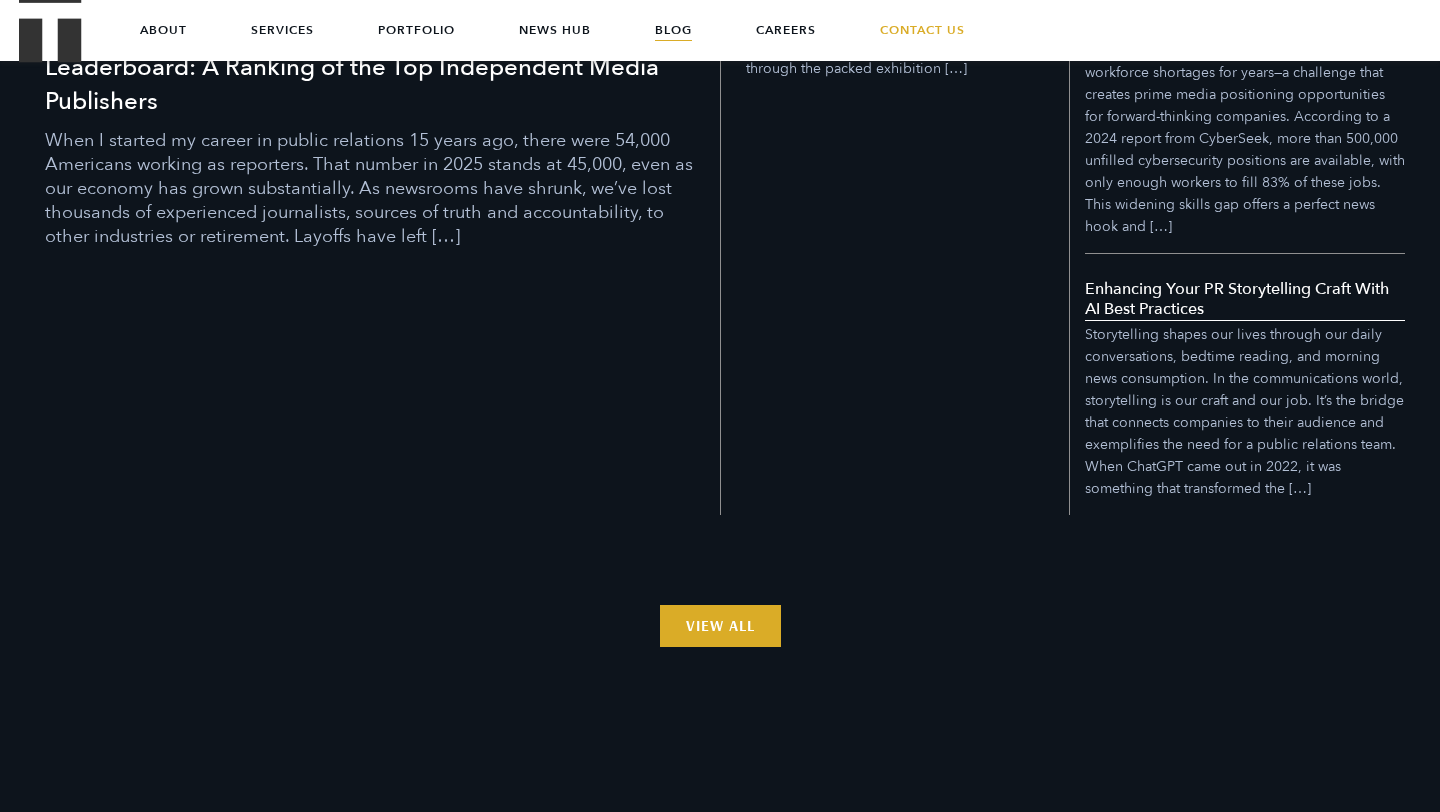 click on "Enhancing Your PR Storytelling Craft With AI Best Practices" at bounding box center (1245, 299) 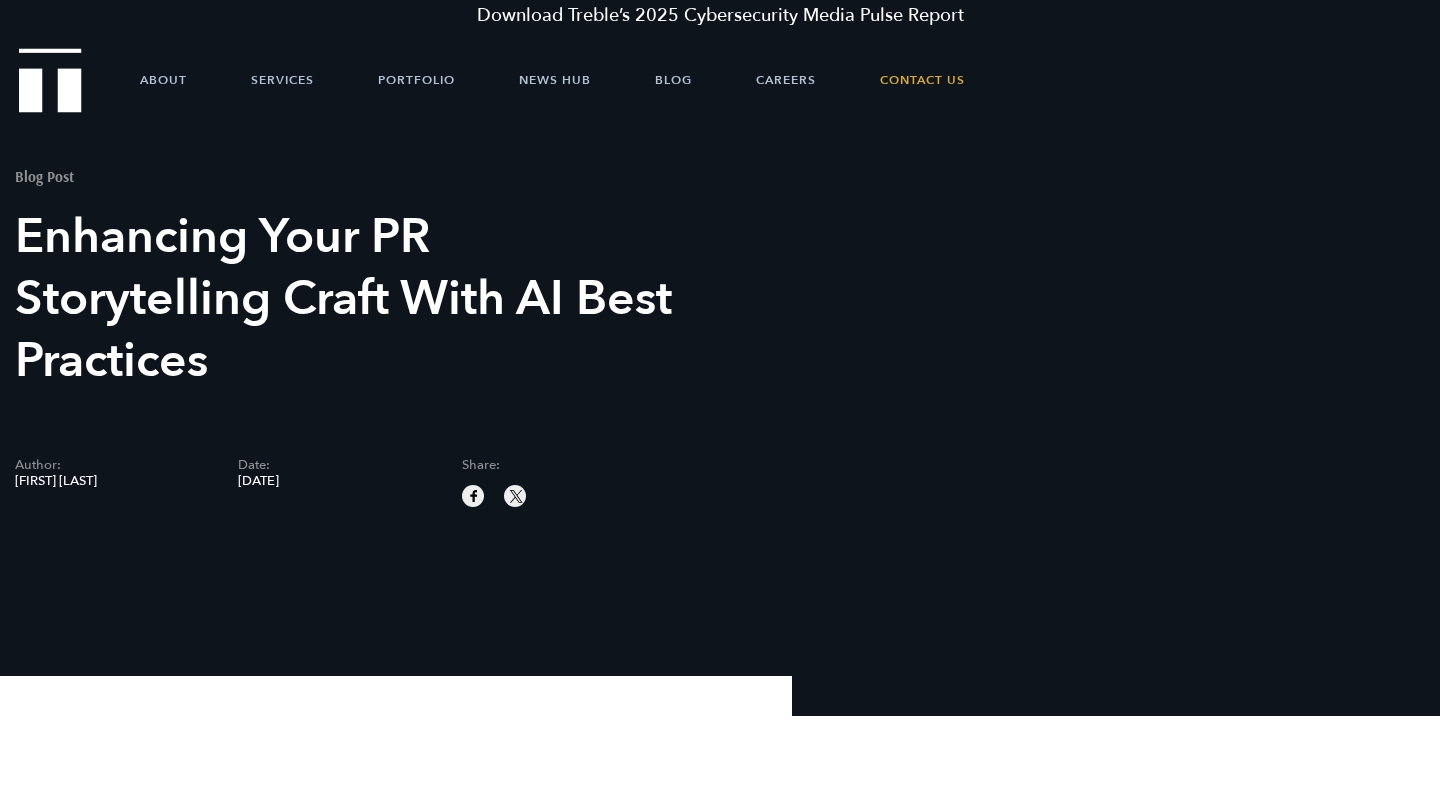 scroll, scrollTop: 0, scrollLeft: 0, axis: both 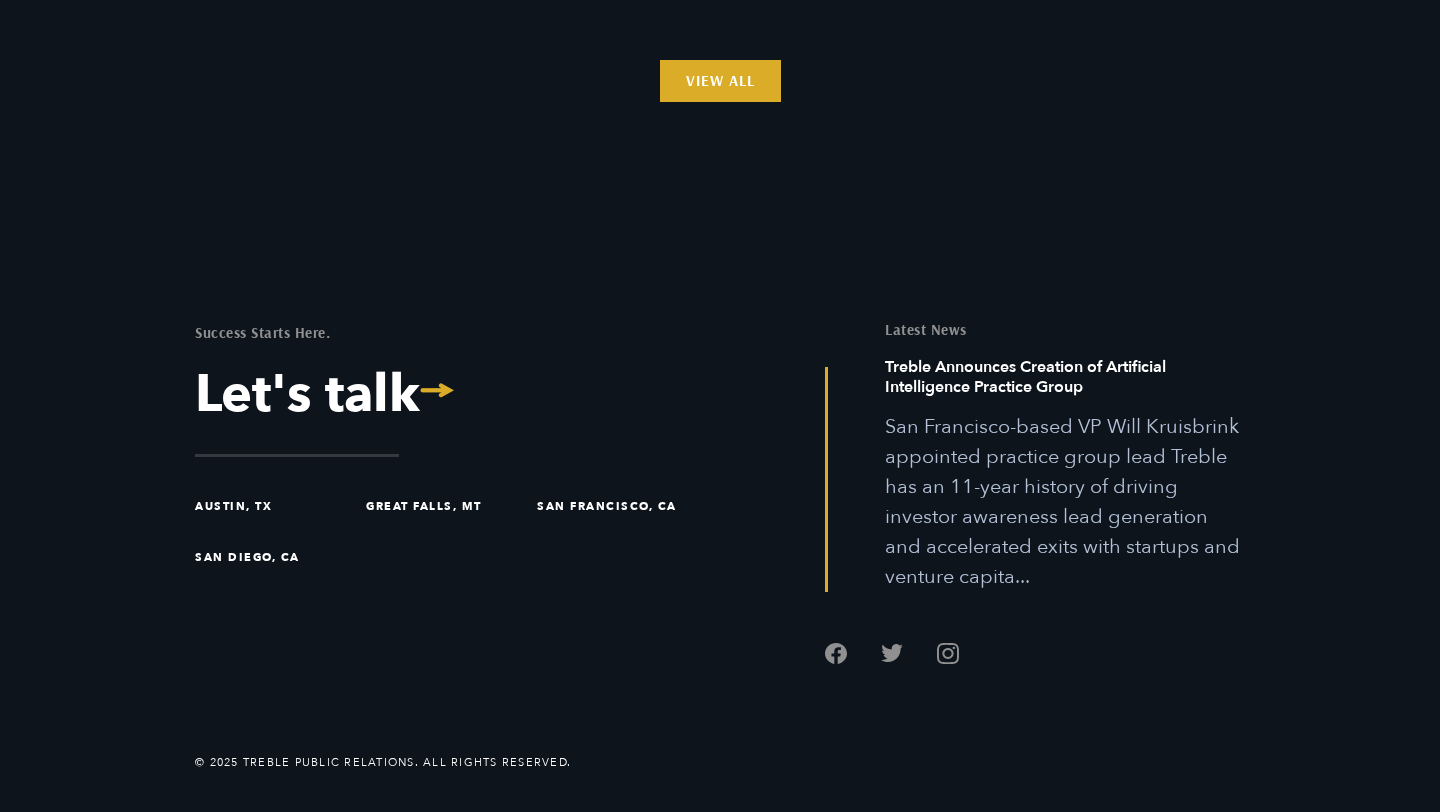 click on "Treble Announces Creation of Artificial Intelligence Practice Group" at bounding box center [1065, 384] 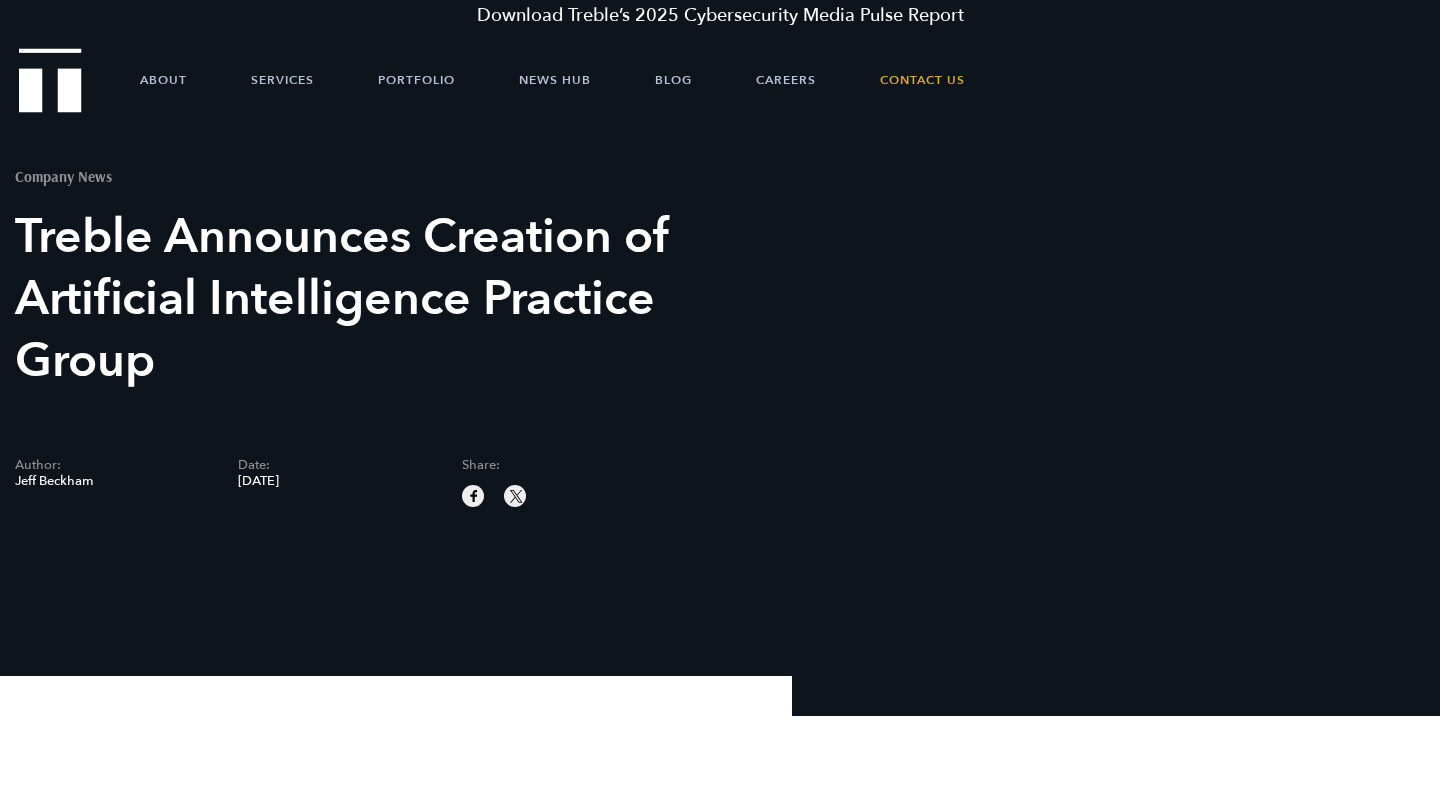 scroll, scrollTop: 0, scrollLeft: 0, axis: both 